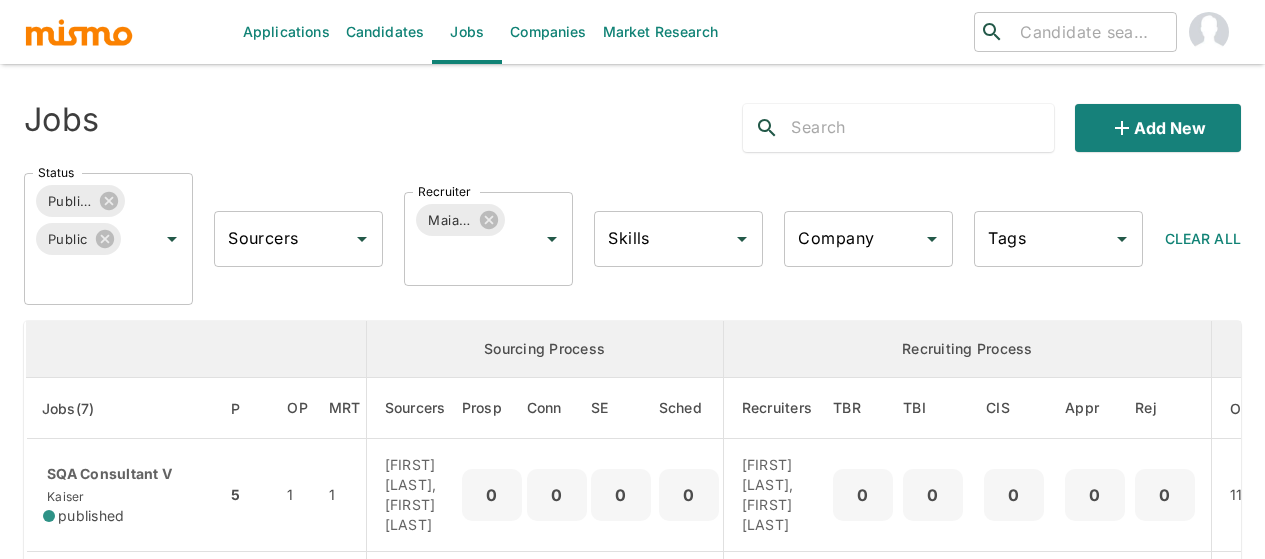 scroll, scrollTop: 43, scrollLeft: 0, axis: vertical 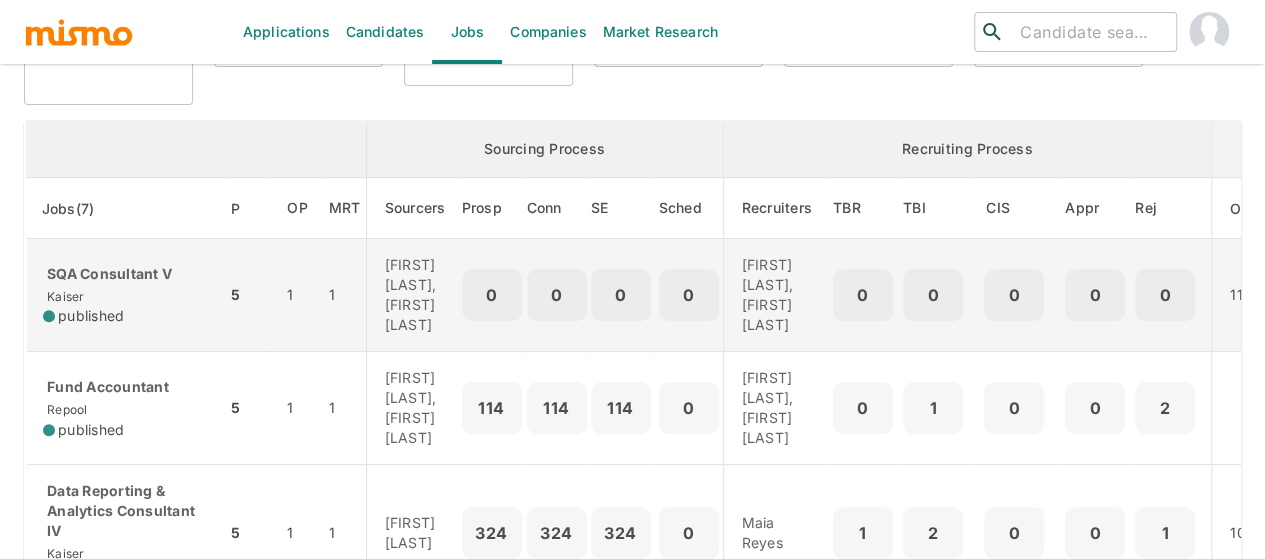 click on "published" at bounding box center (91, 316) 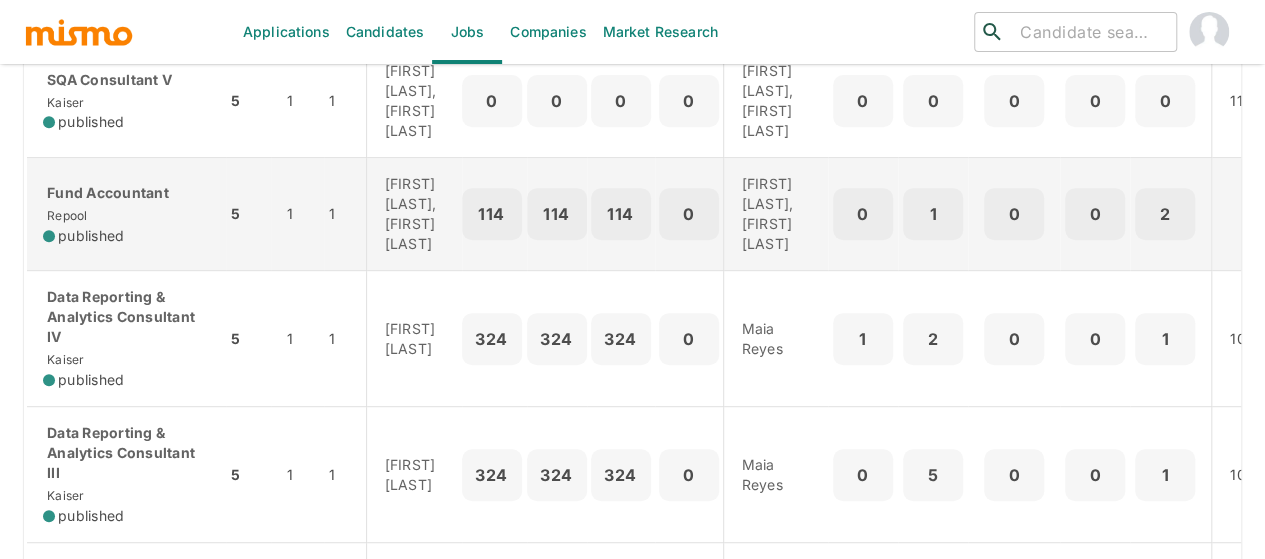 scroll, scrollTop: 400, scrollLeft: 0, axis: vertical 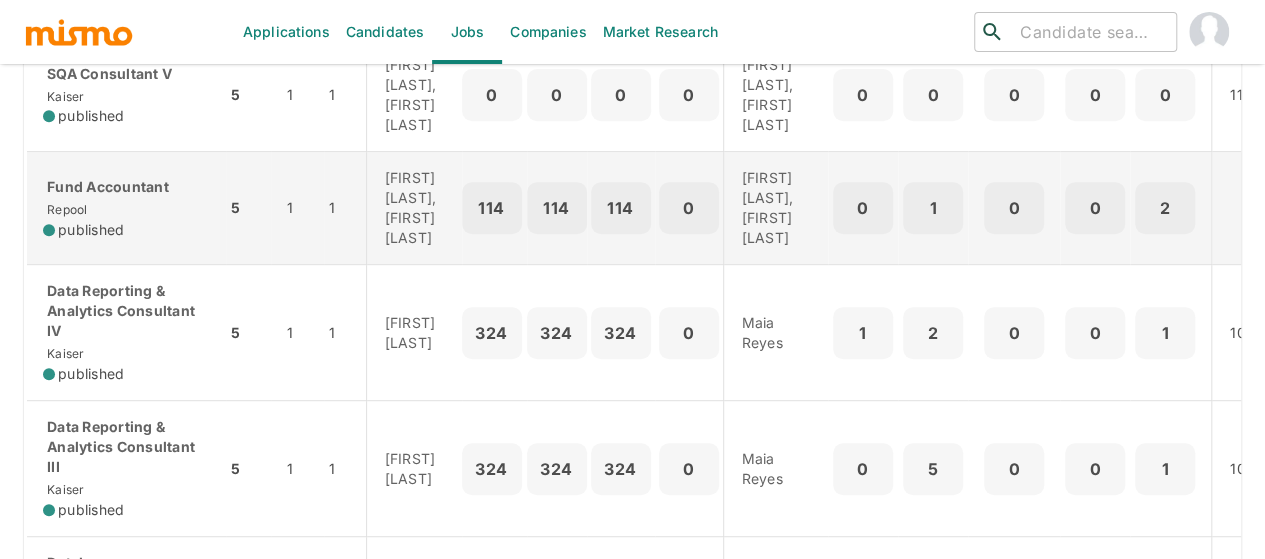 click on "Fund Accountant Repool published" at bounding box center (126, 208) 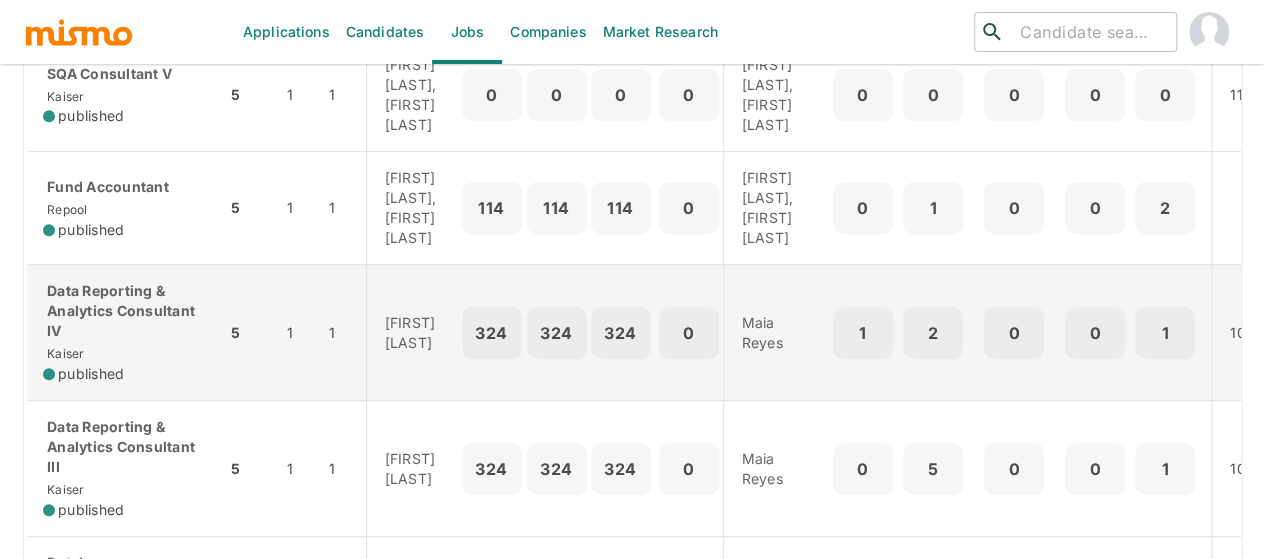 click on "Data Reporting & Analytics Consultant IV" at bounding box center [126, 311] 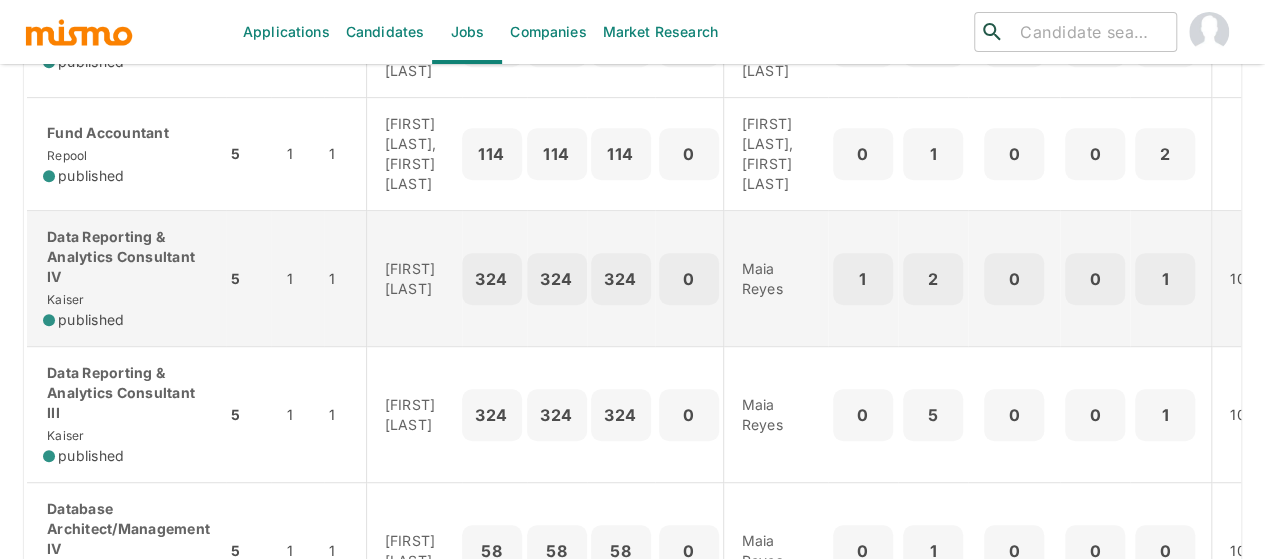 scroll, scrollTop: 500, scrollLeft: 0, axis: vertical 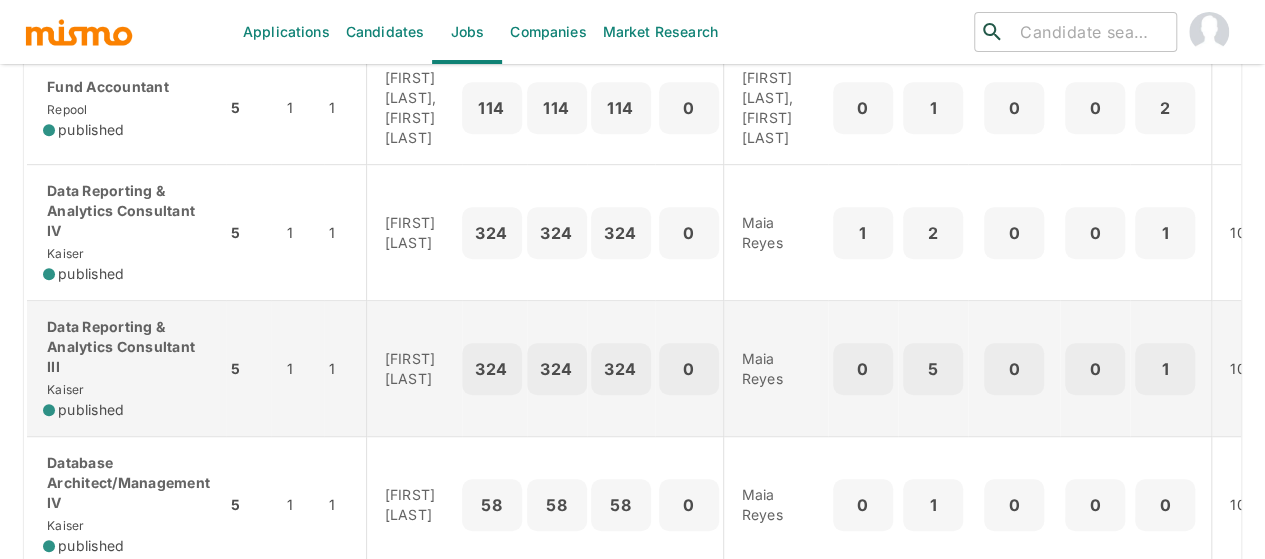 click on "Data Reporting &  Analytics Consultant III" at bounding box center [126, 347] 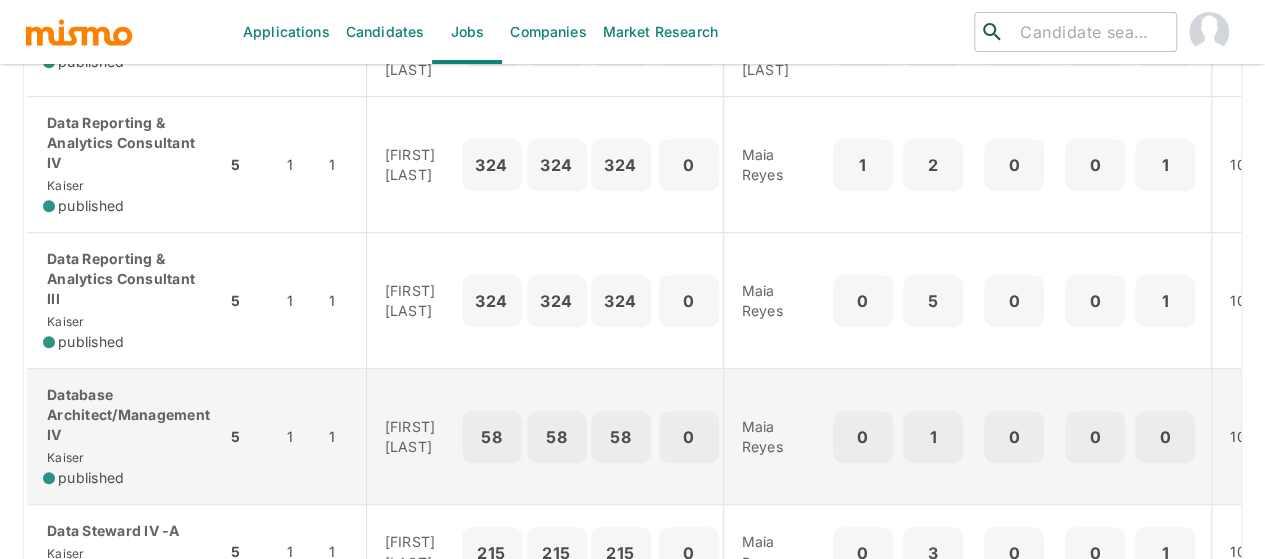 scroll, scrollTop: 600, scrollLeft: 0, axis: vertical 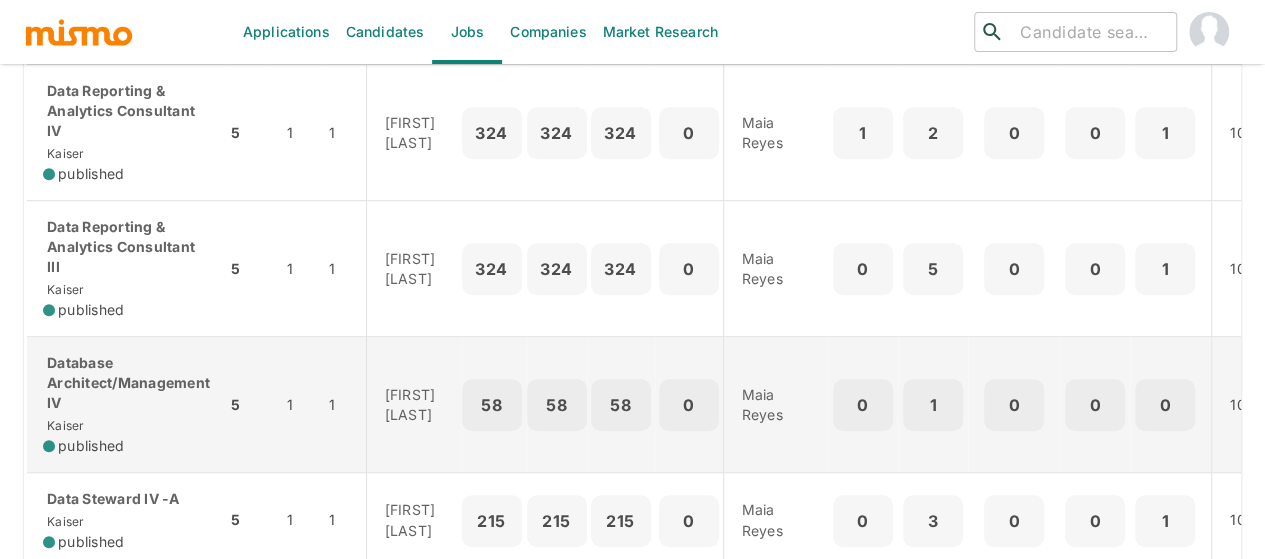 click on "Database Architect/Management IV" at bounding box center [126, 383] 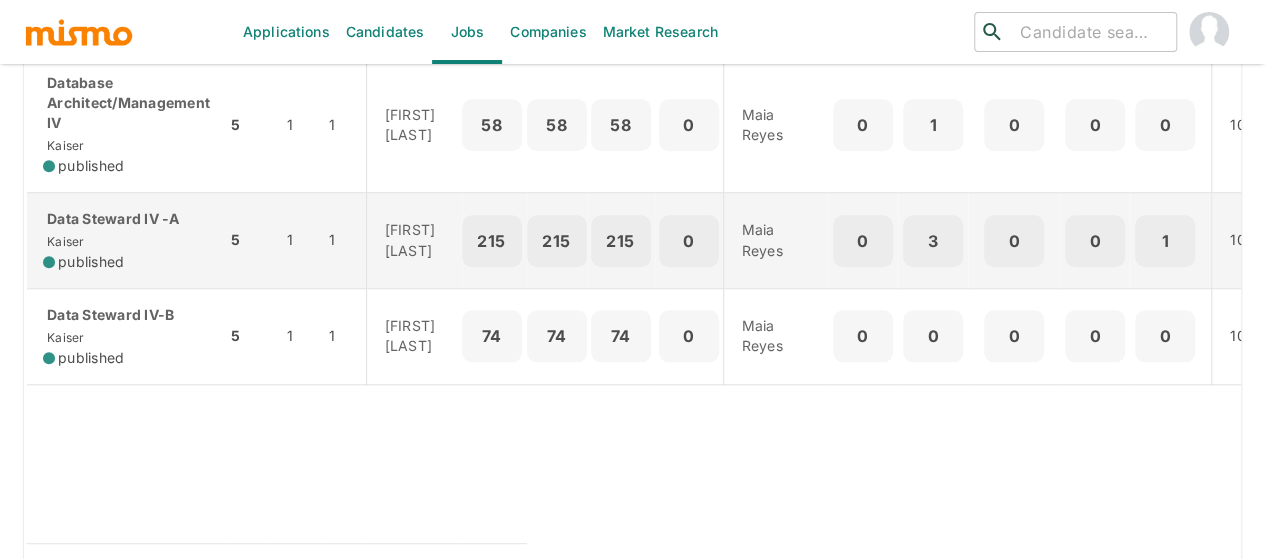 scroll, scrollTop: 900, scrollLeft: 0, axis: vertical 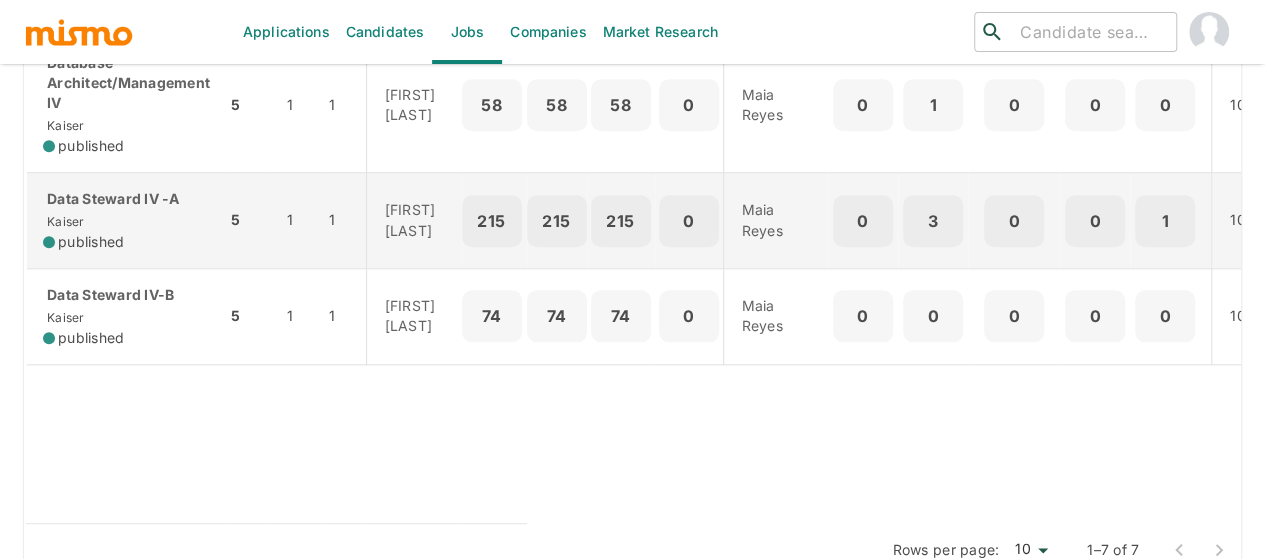 click on "Data Steward IV -A" at bounding box center (126, 199) 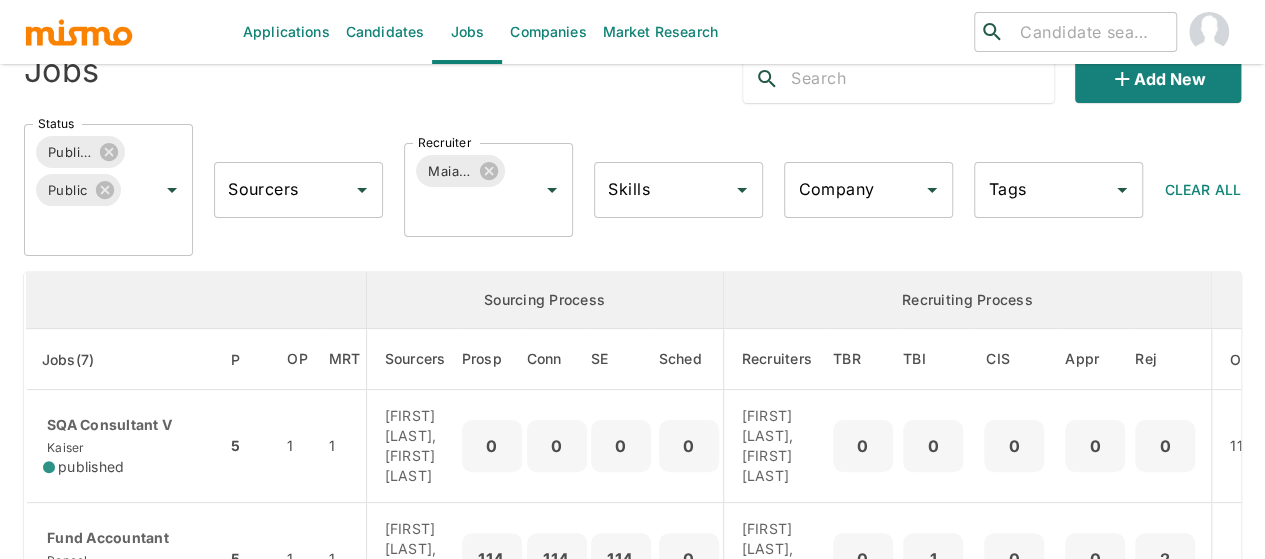 scroll, scrollTop: 43, scrollLeft: 0, axis: vertical 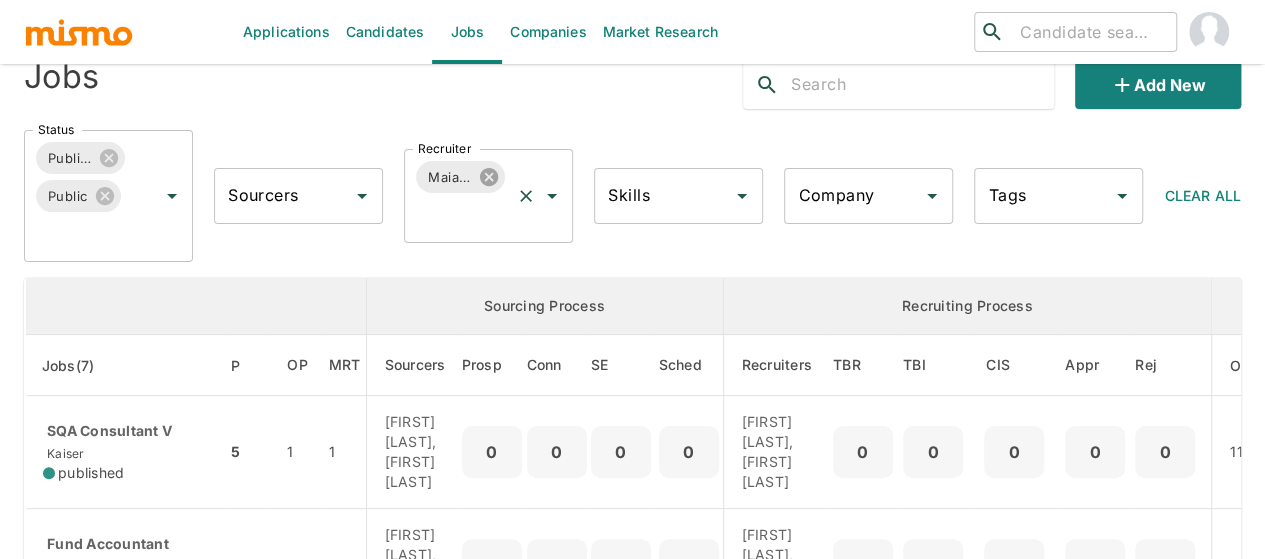 click 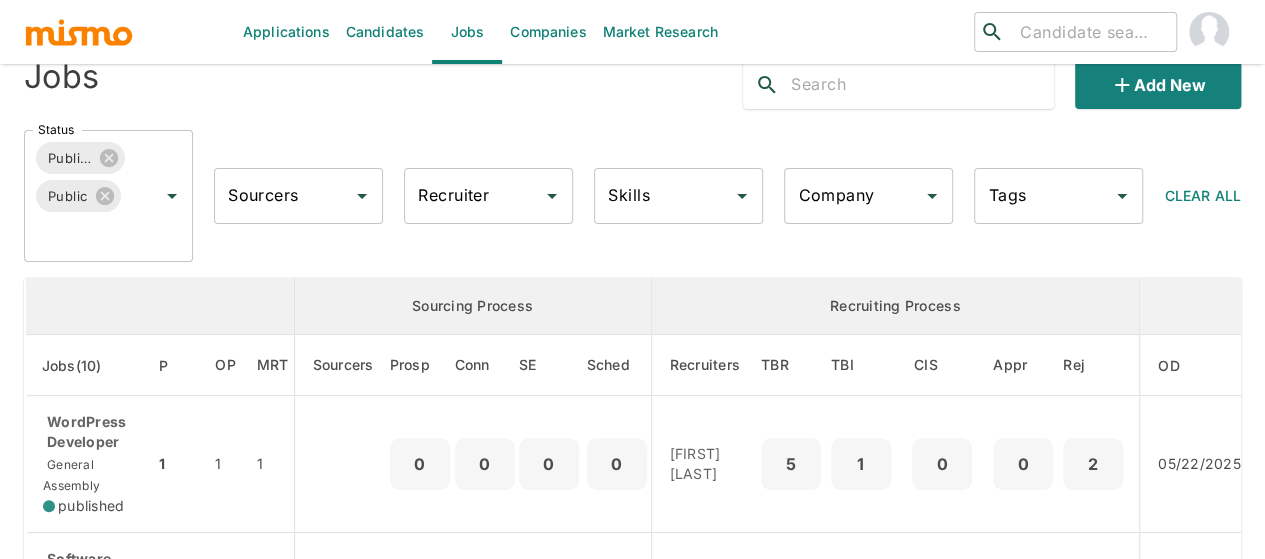 click on "Recruiter Recruiter" at bounding box center [488, 196] 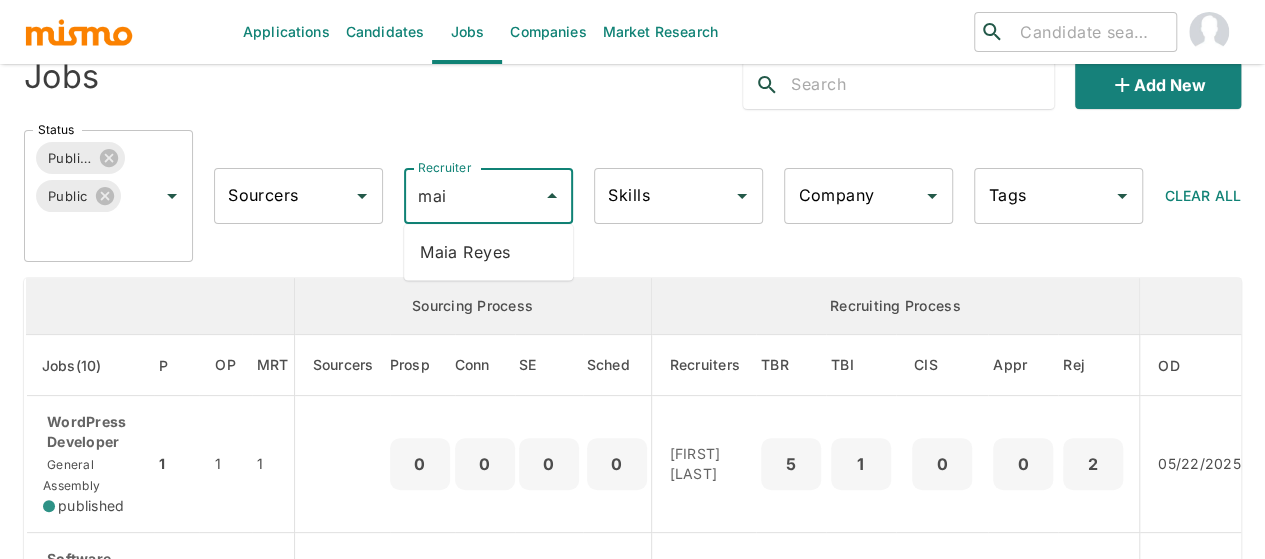 type on "maia" 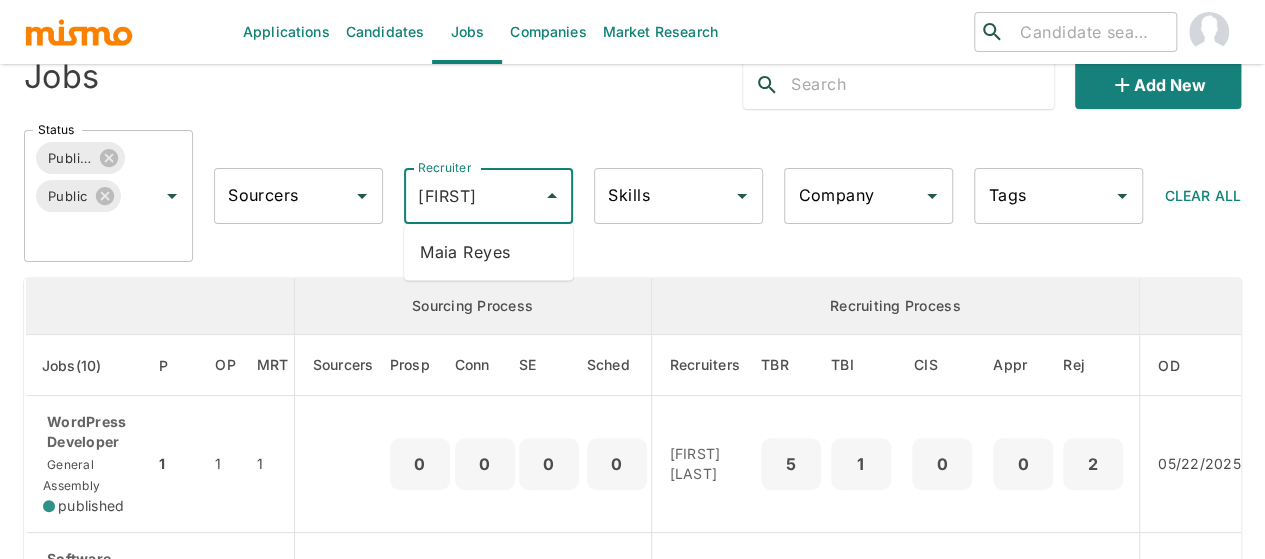 click on "Maia Reyes" at bounding box center [488, 252] 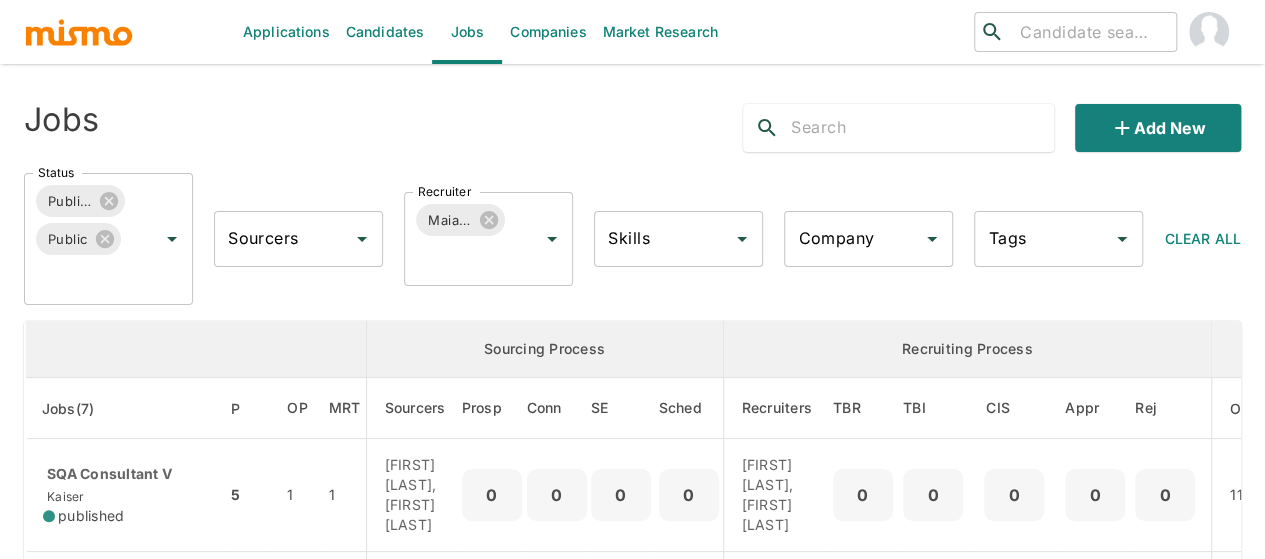 scroll, scrollTop: 0, scrollLeft: 0, axis: both 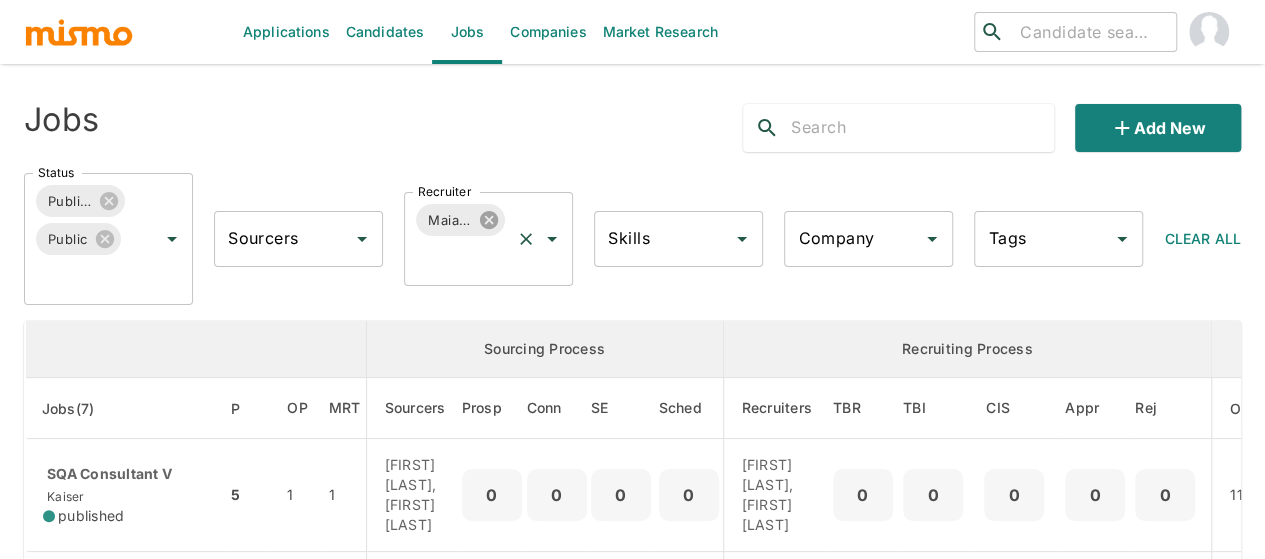 click 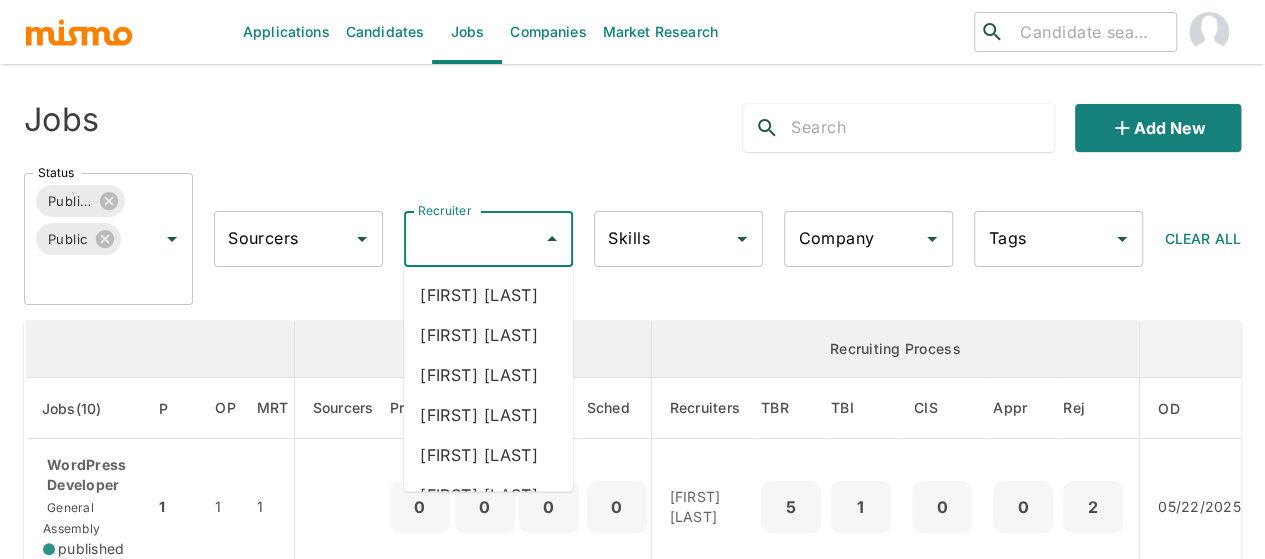 click on "Recruiter" at bounding box center [473, 239] 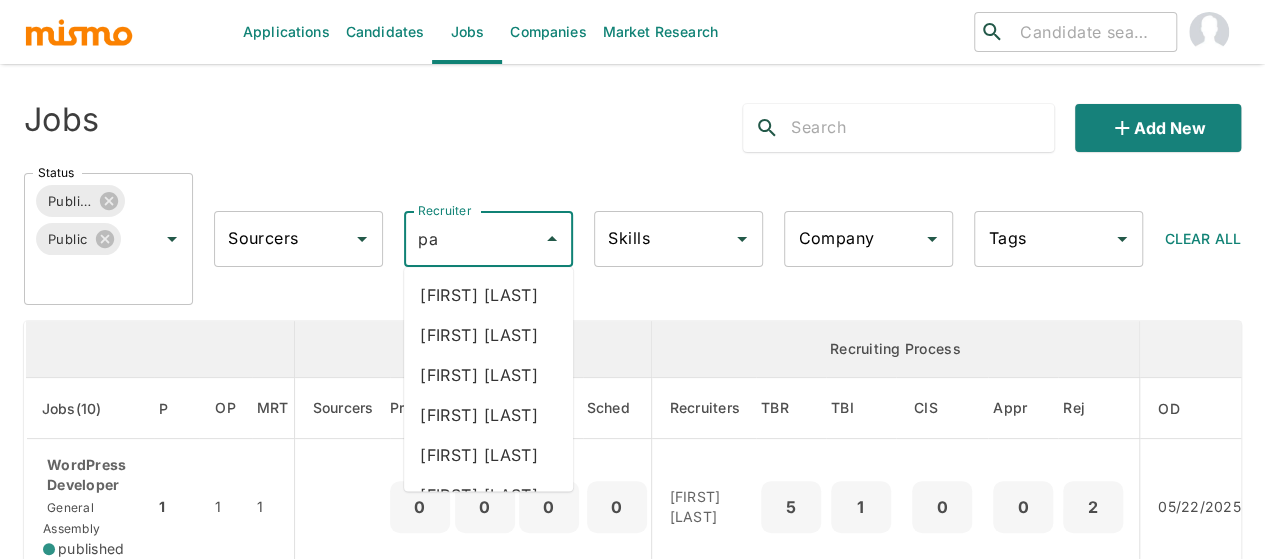 type on "pao" 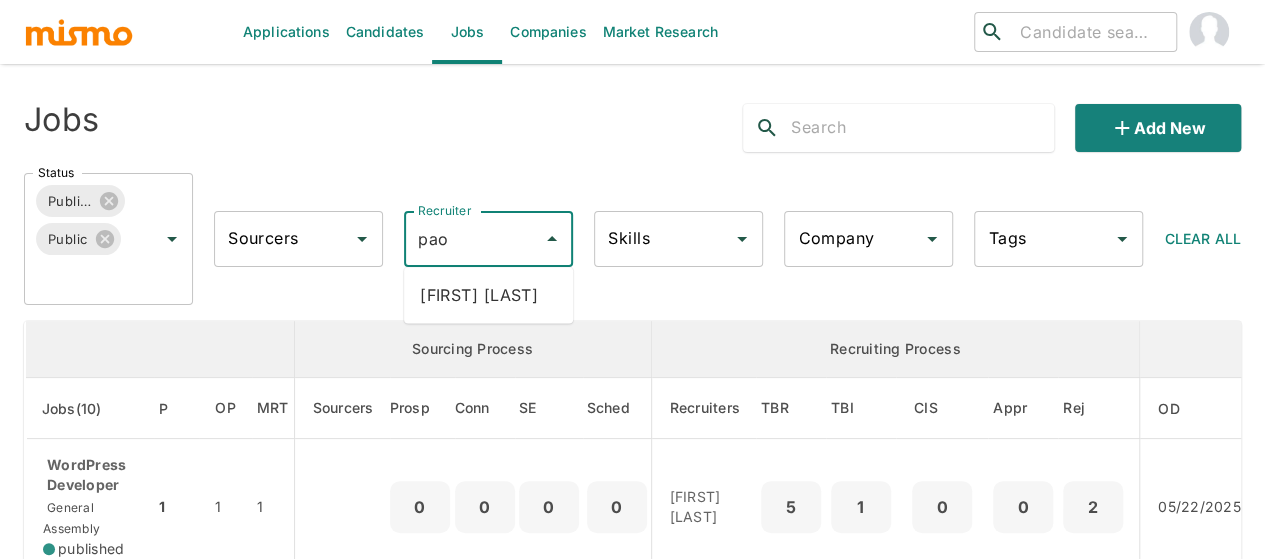 click on "[FIRST] [LAST]" at bounding box center (488, 295) 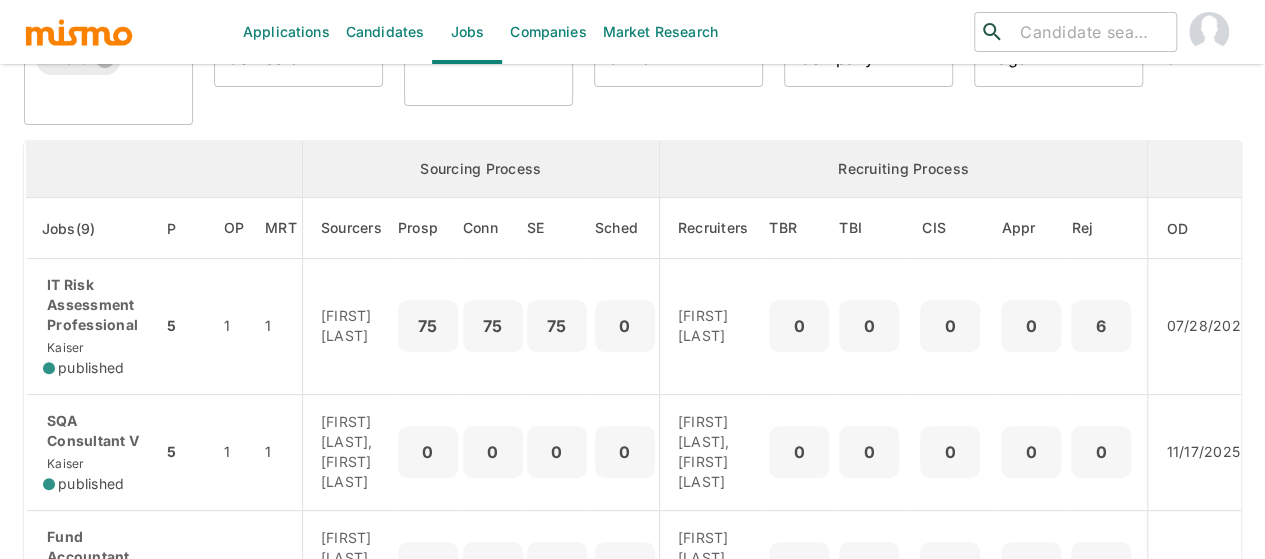 scroll, scrollTop: 152, scrollLeft: 0, axis: vertical 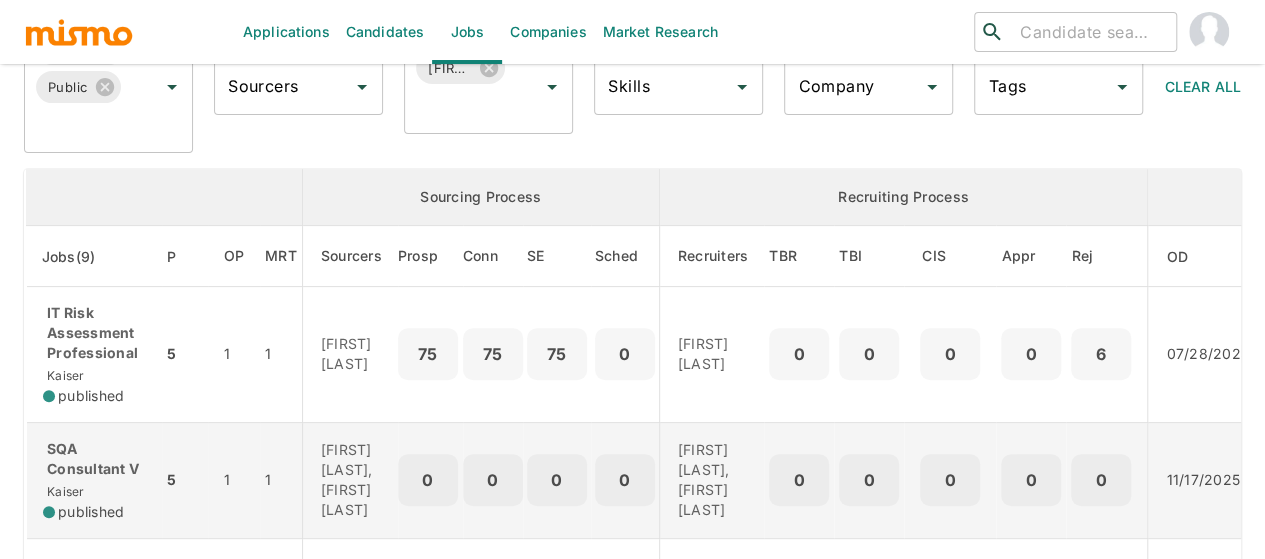 click on "SQA Consultant V" at bounding box center [94, 459] 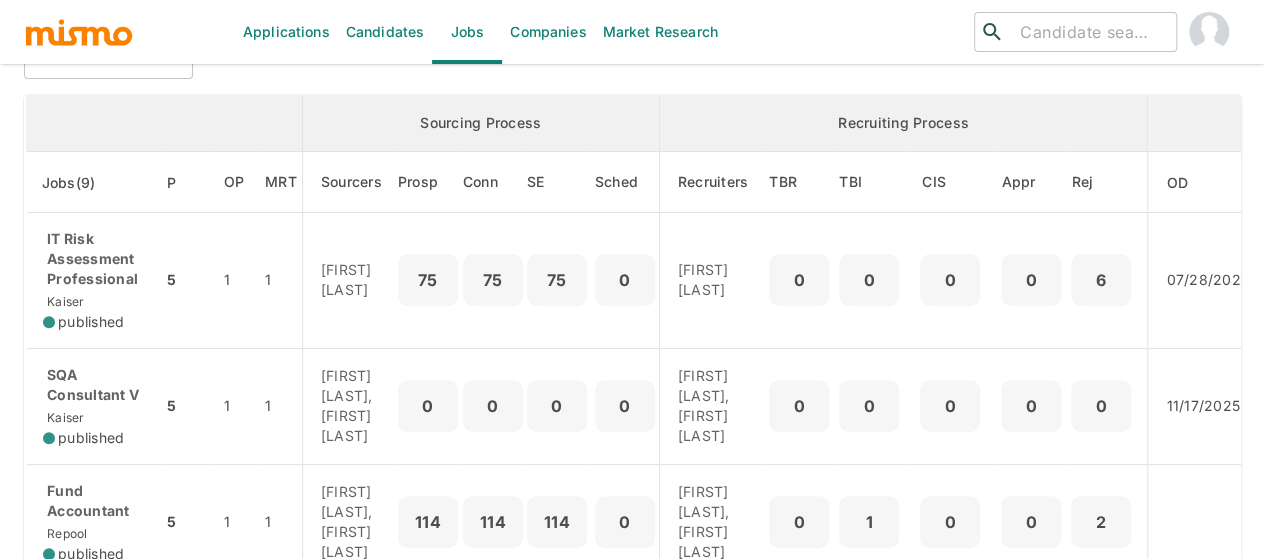 scroll, scrollTop: 352, scrollLeft: 0, axis: vertical 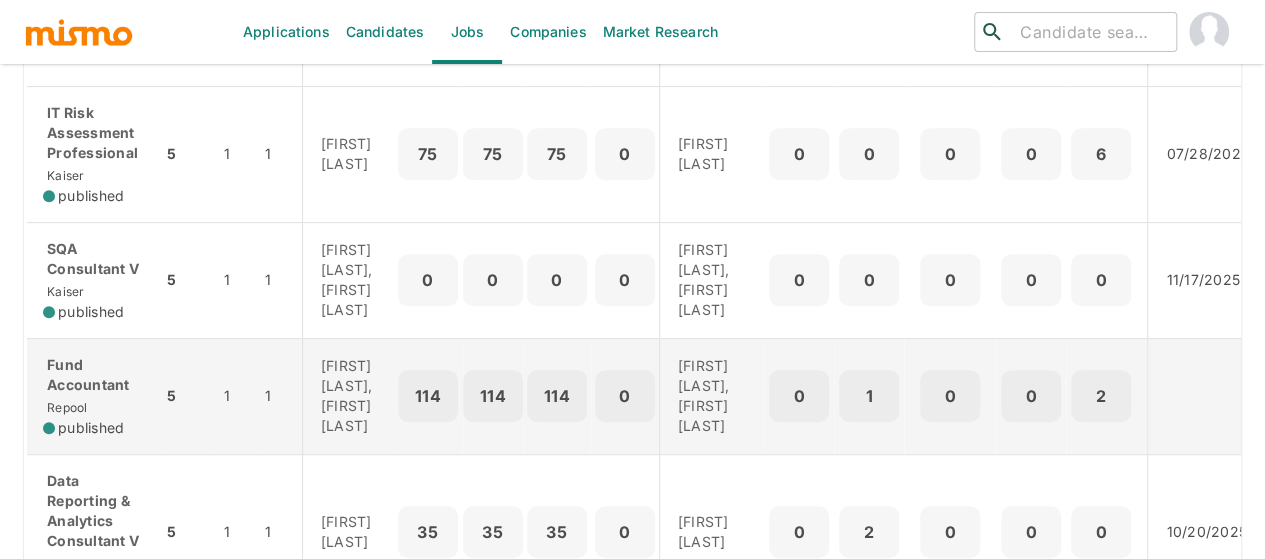 click on "Fund Accountant Repool published" at bounding box center (94, 396) 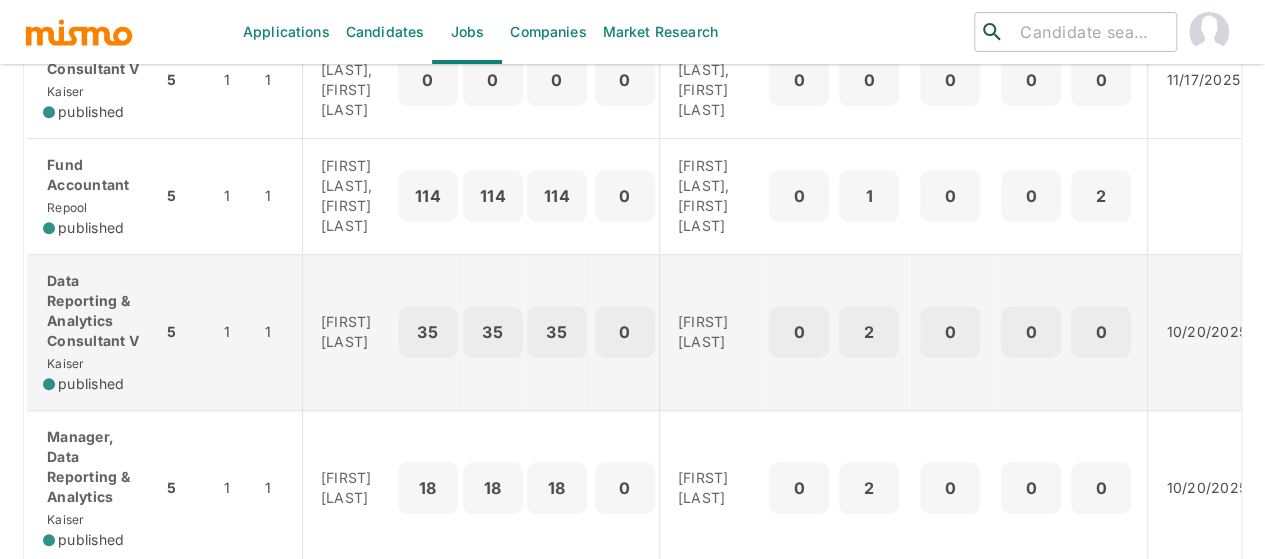 scroll, scrollTop: 552, scrollLeft: 0, axis: vertical 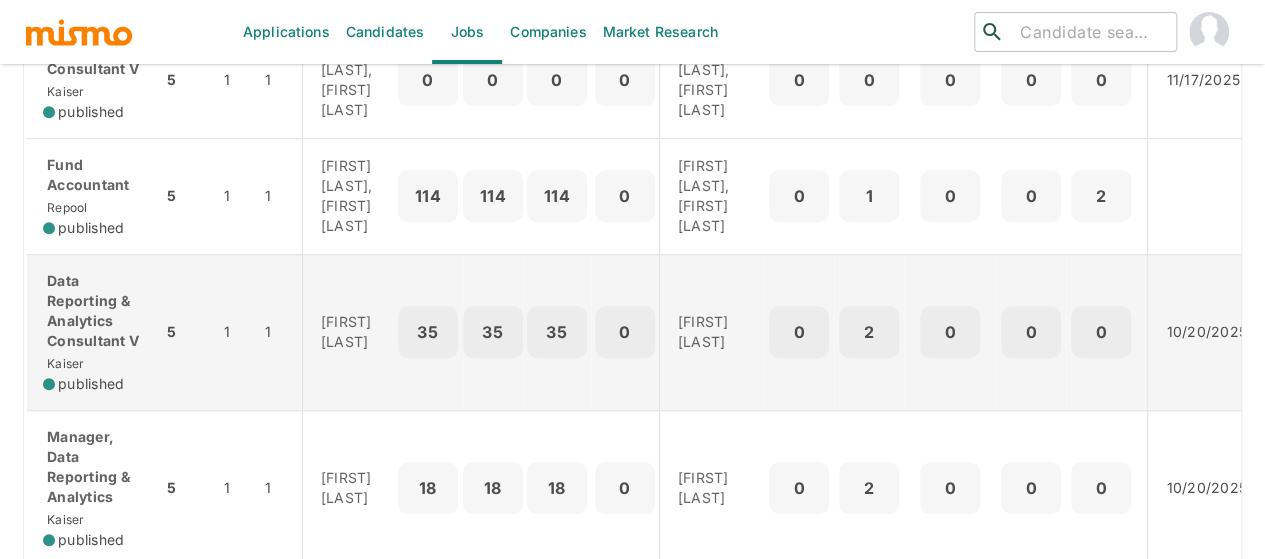 click on "Data Reporting & Analytics Consultant V" at bounding box center (94, 311) 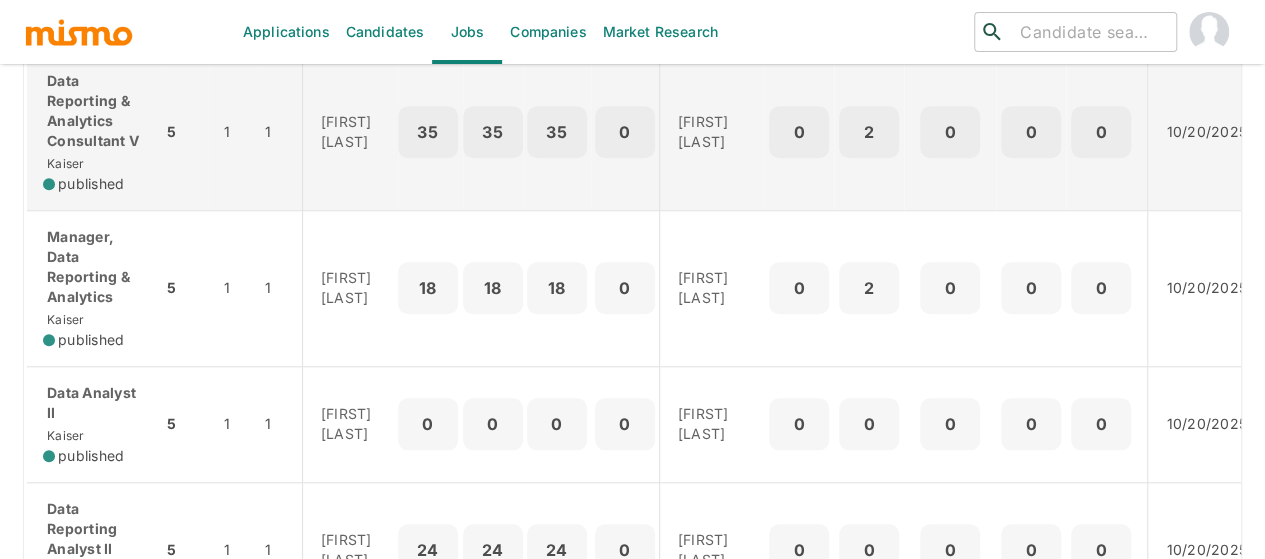 scroll, scrollTop: 752, scrollLeft: 0, axis: vertical 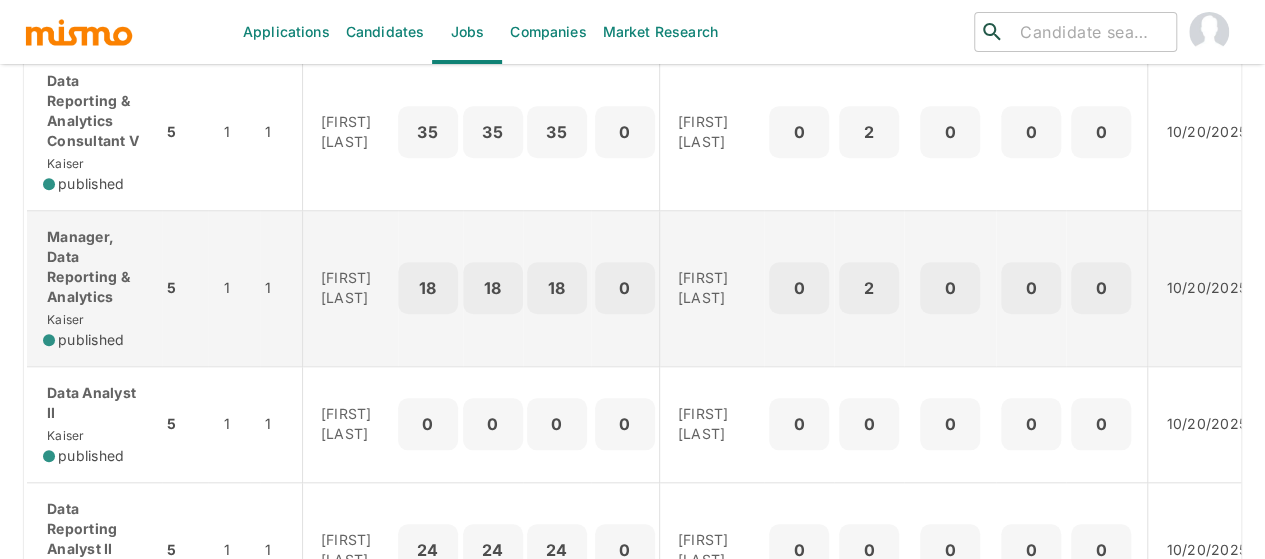 click on "Manager, Data Reporting & Analytics" at bounding box center (94, 267) 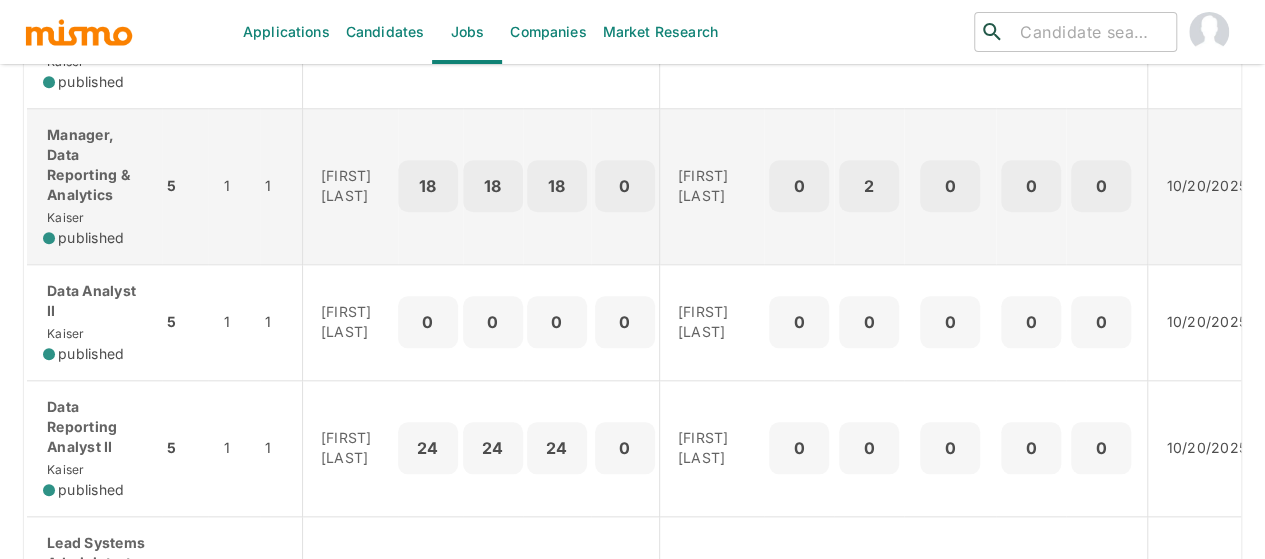 scroll, scrollTop: 952, scrollLeft: 0, axis: vertical 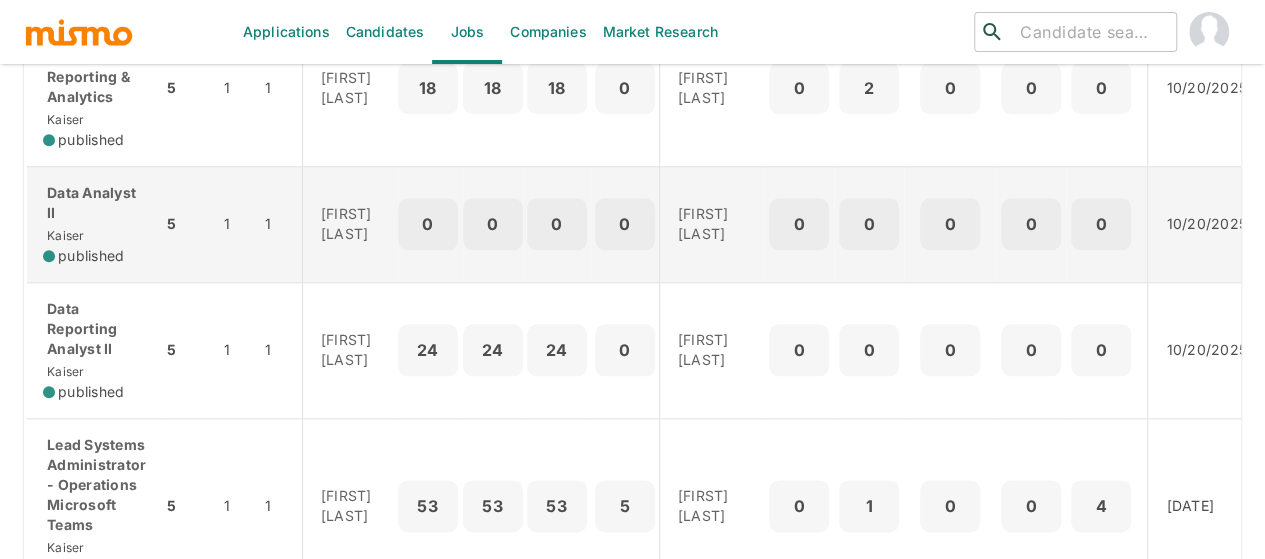 click on "Data Analyst II Kaiser published" at bounding box center [94, 224] 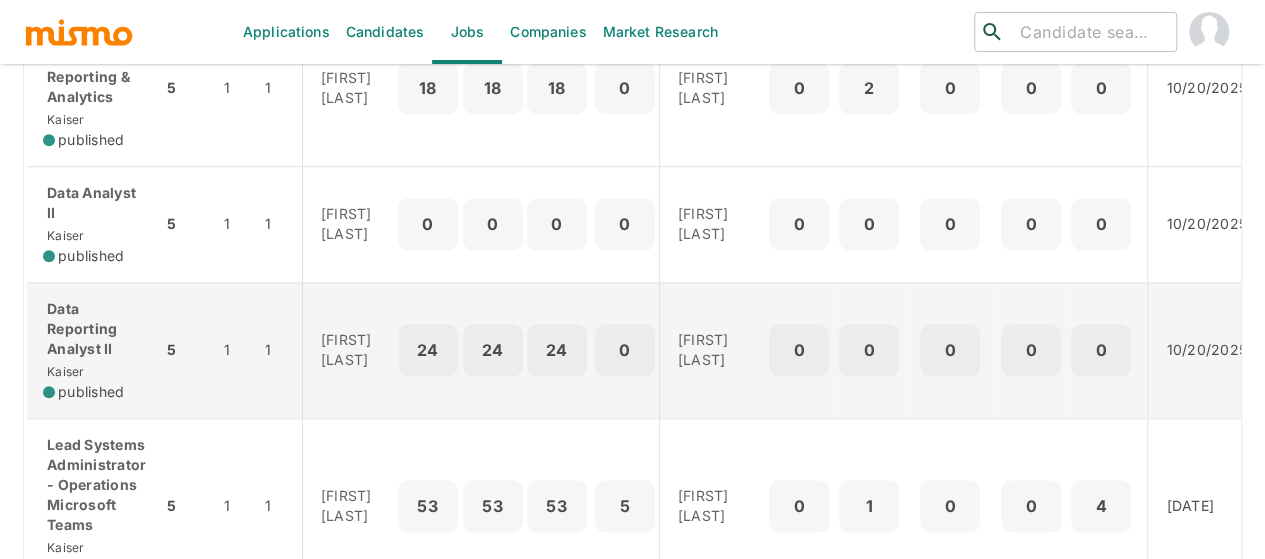 click on "Data Reporting Analyst II" at bounding box center (94, 329) 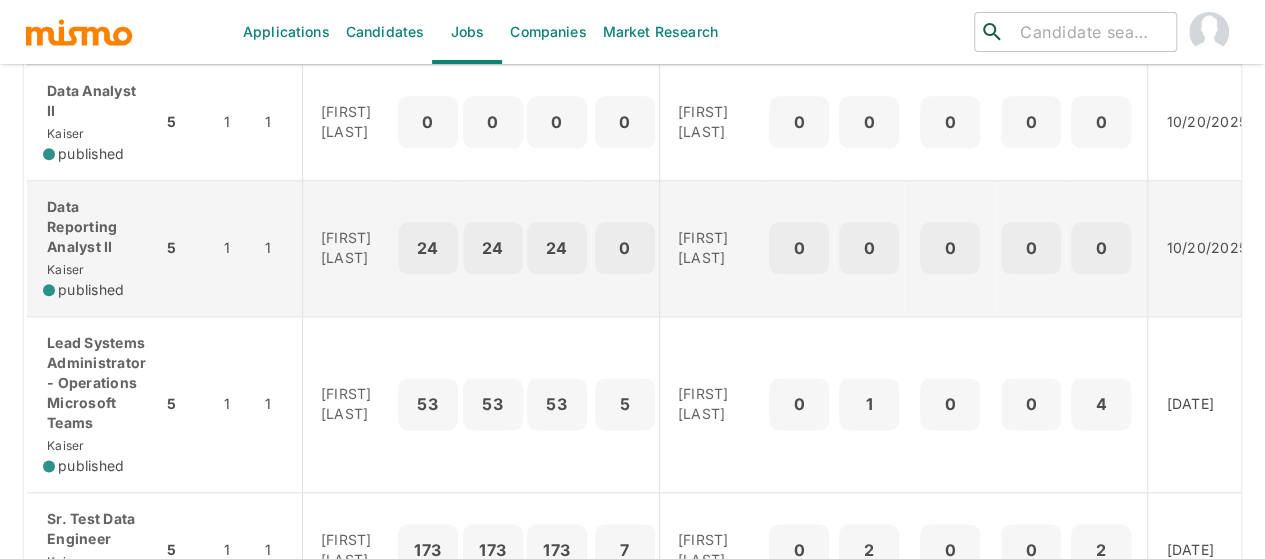scroll, scrollTop: 1152, scrollLeft: 0, axis: vertical 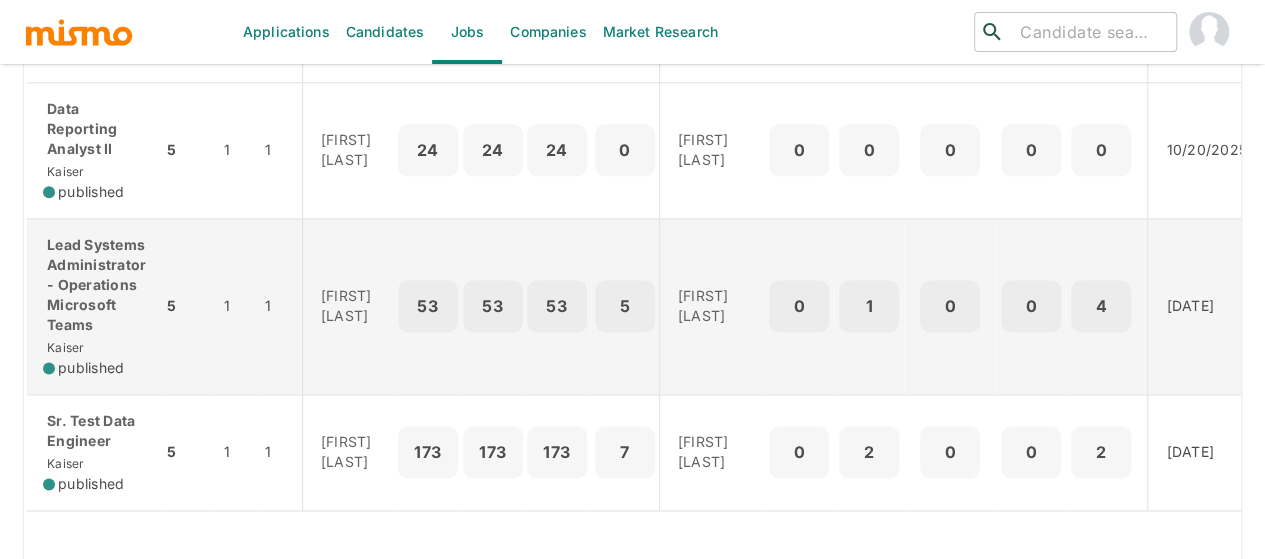 click on "Lead Systems Administrator - Operations Microsoft Teams" at bounding box center (94, 285) 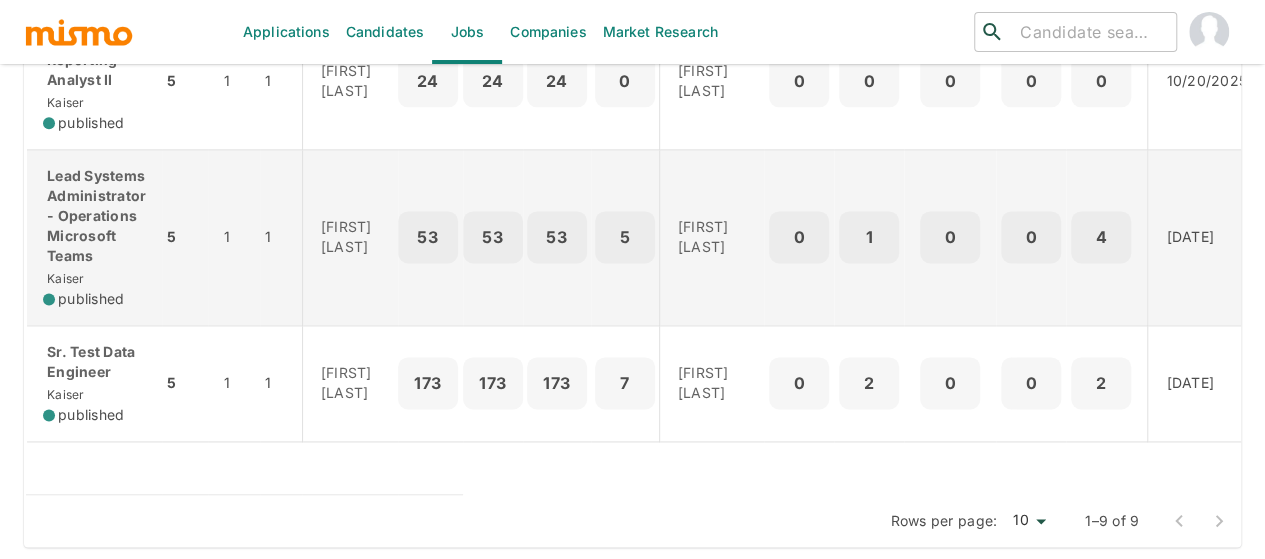 scroll, scrollTop: 1252, scrollLeft: 0, axis: vertical 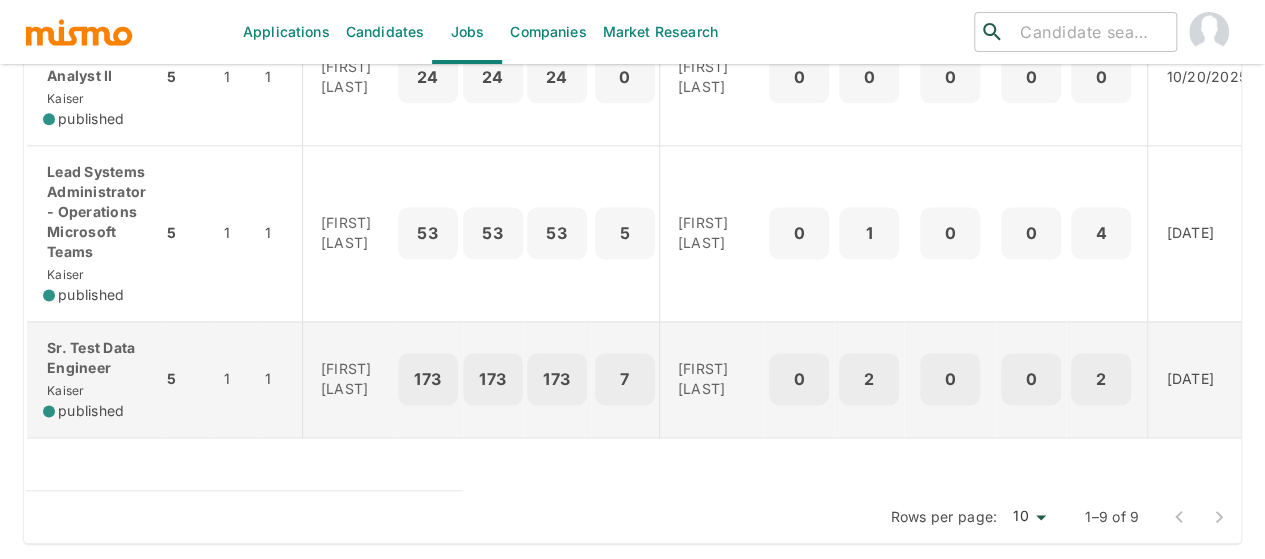 click on "Sr. Test Data Engineer Kaiser published" at bounding box center [94, 379] 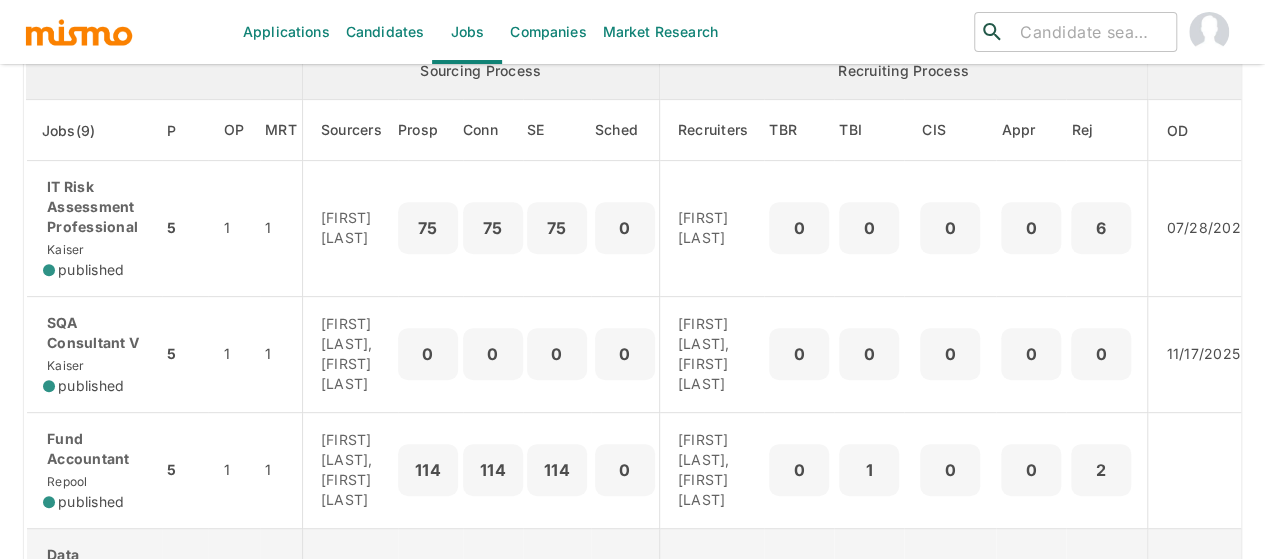 scroll, scrollTop: 252, scrollLeft: 0, axis: vertical 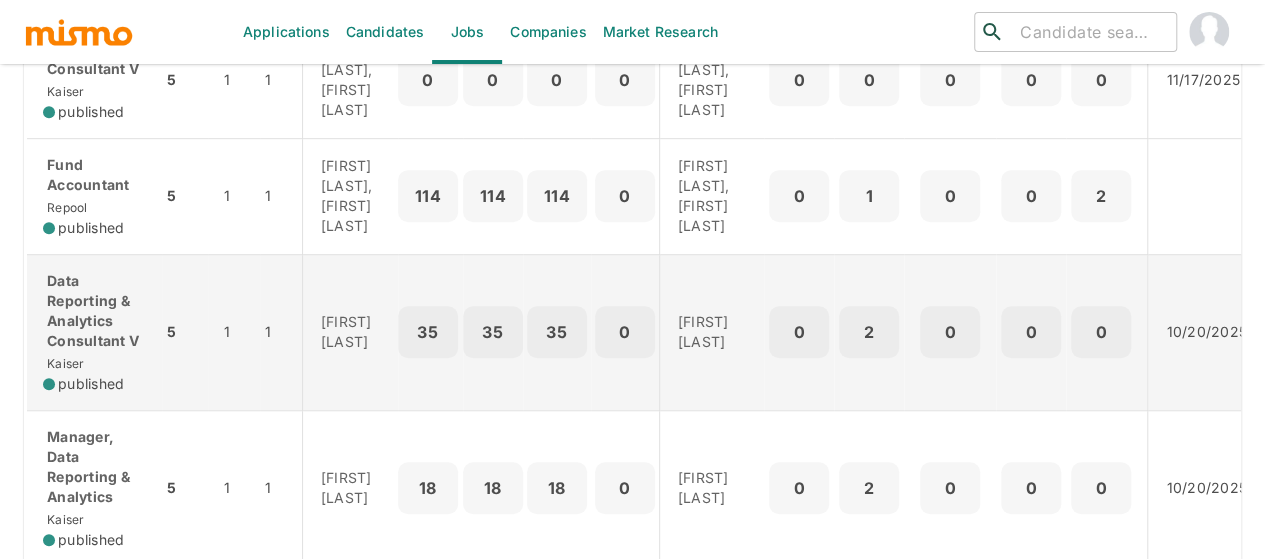 click on "Data Reporting & Analytics Consultant V" at bounding box center (94, 311) 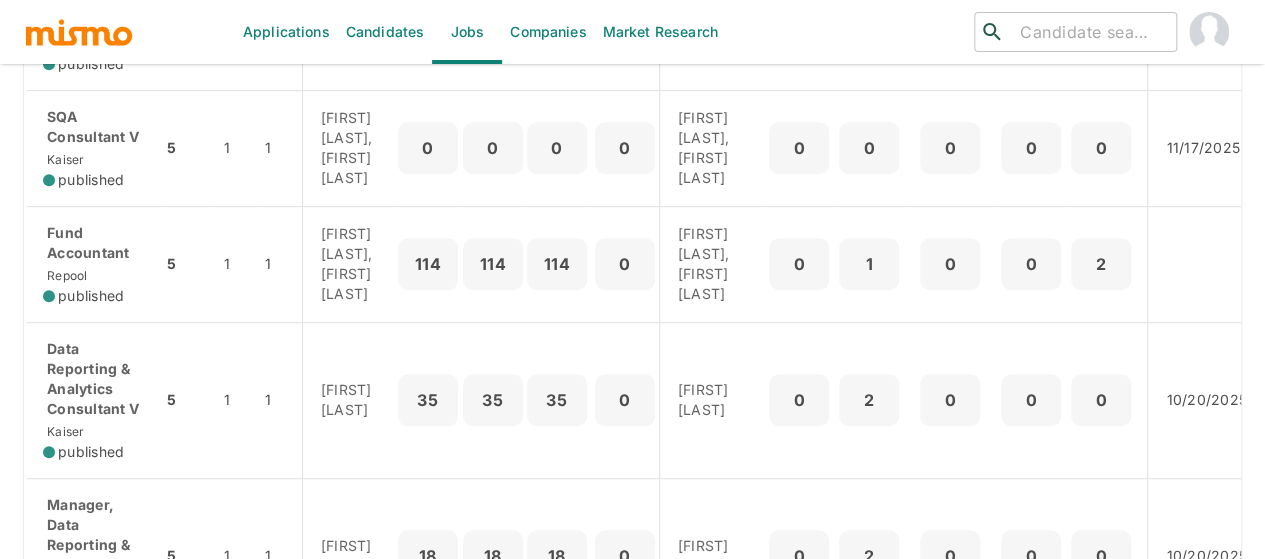 scroll, scrollTop: 452, scrollLeft: 0, axis: vertical 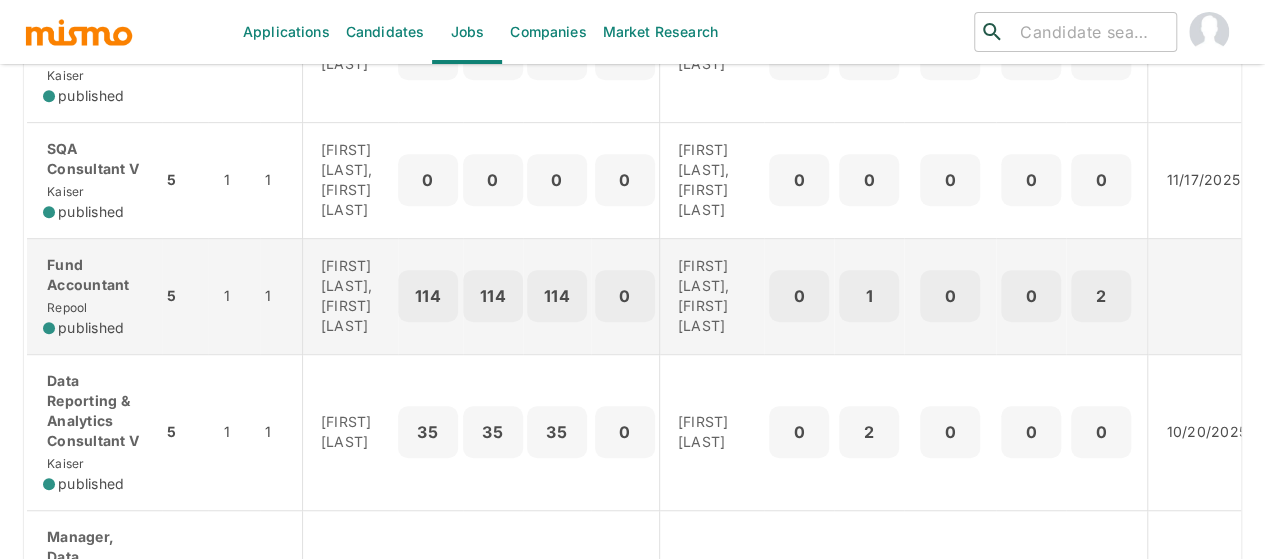 click on "Fund Accountant" at bounding box center (94, 275) 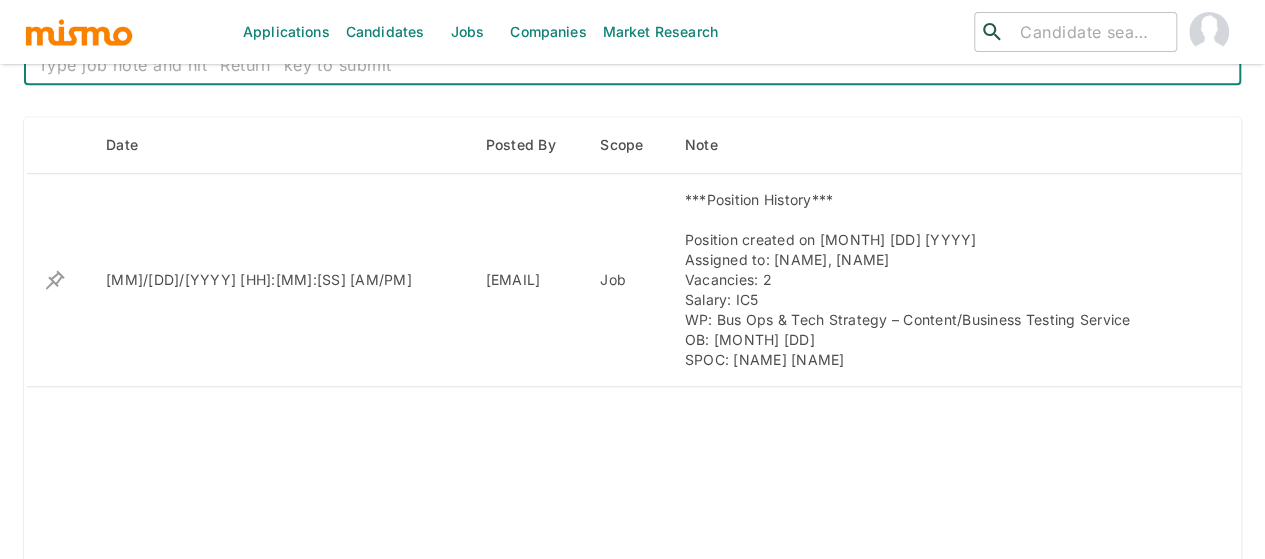 scroll, scrollTop: 820, scrollLeft: 0, axis: vertical 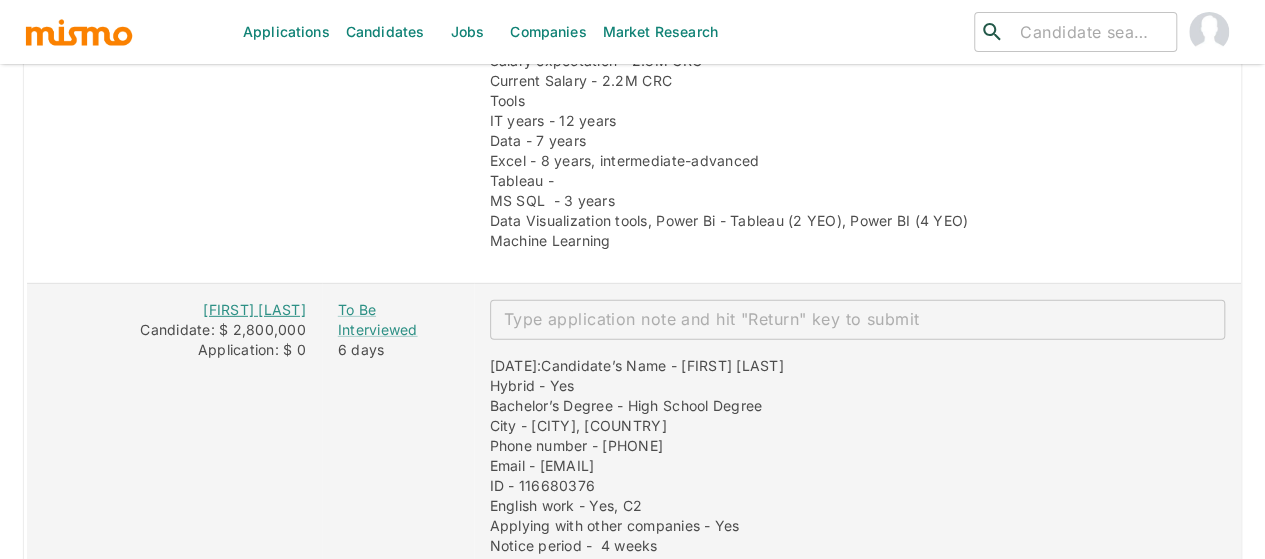 click on "[FIRST] [LAST]" at bounding box center [254, 309] 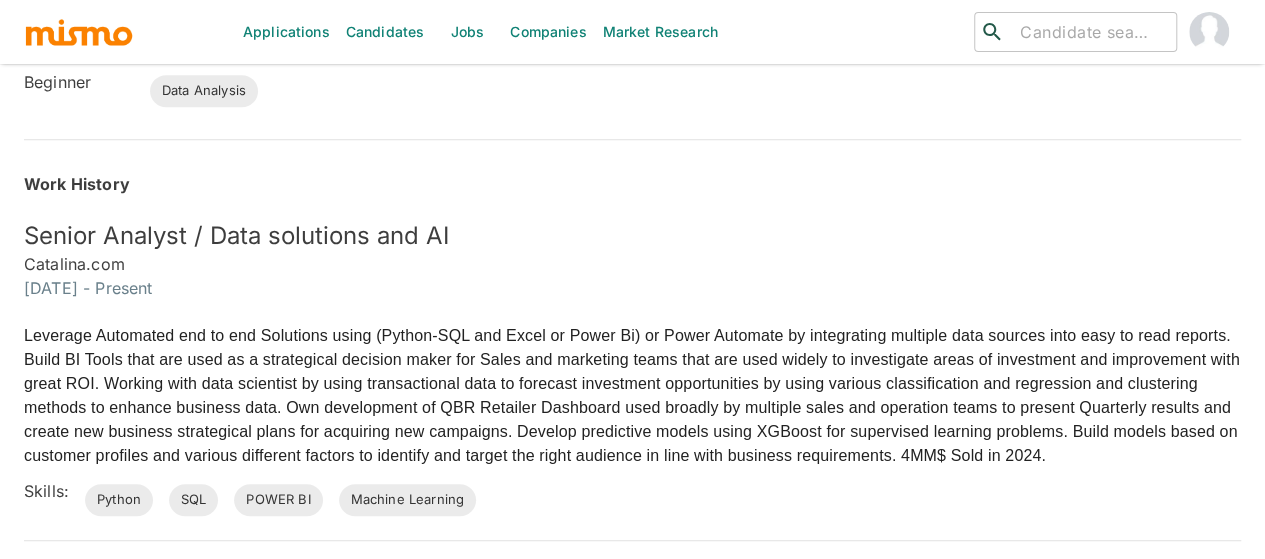 scroll, scrollTop: 600, scrollLeft: 0, axis: vertical 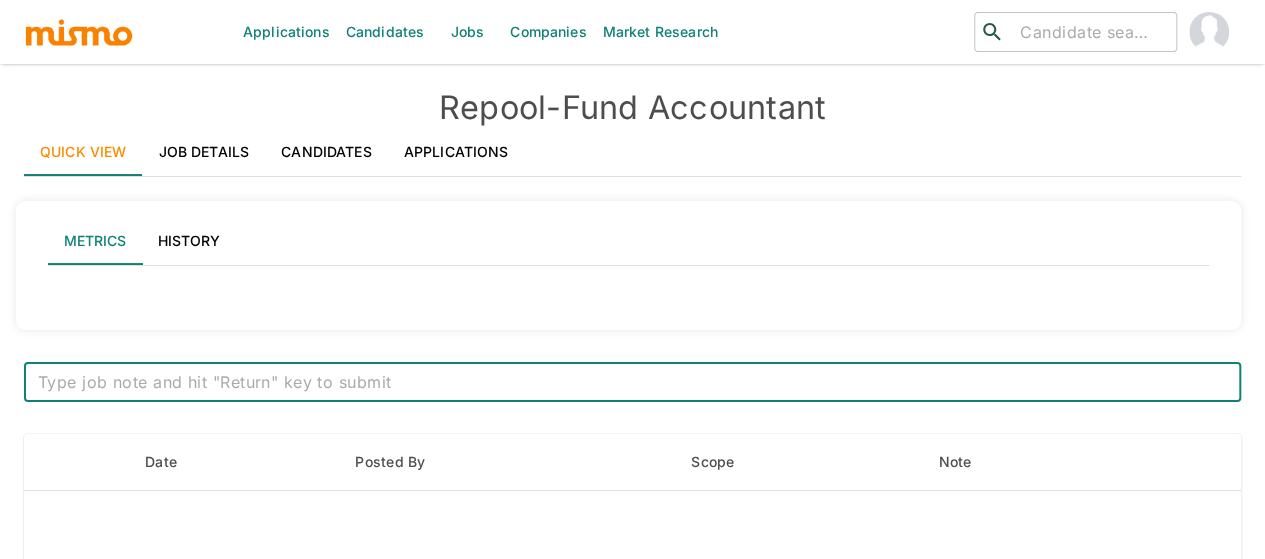 click on "Job Details" at bounding box center [204, 152] 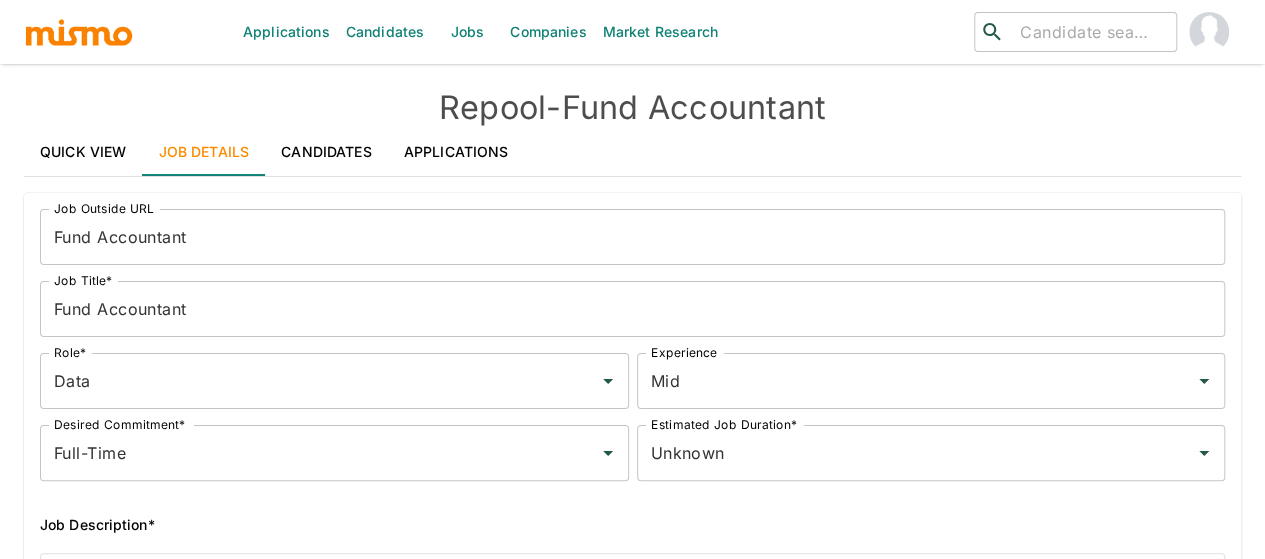 scroll, scrollTop: 400, scrollLeft: 0, axis: vertical 